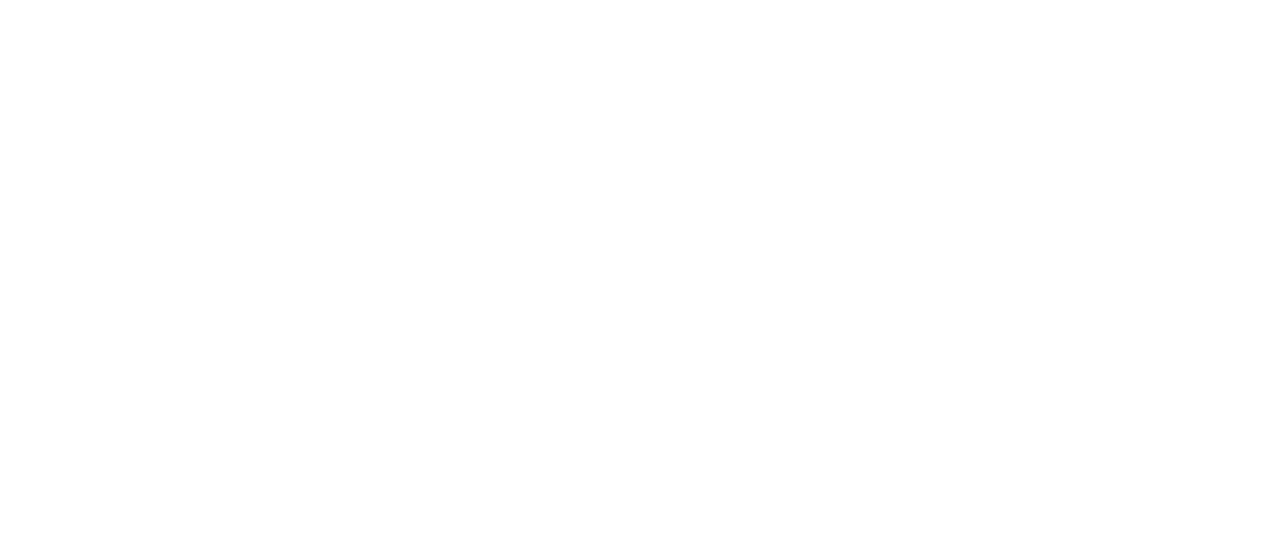 scroll, scrollTop: 0, scrollLeft: 0, axis: both 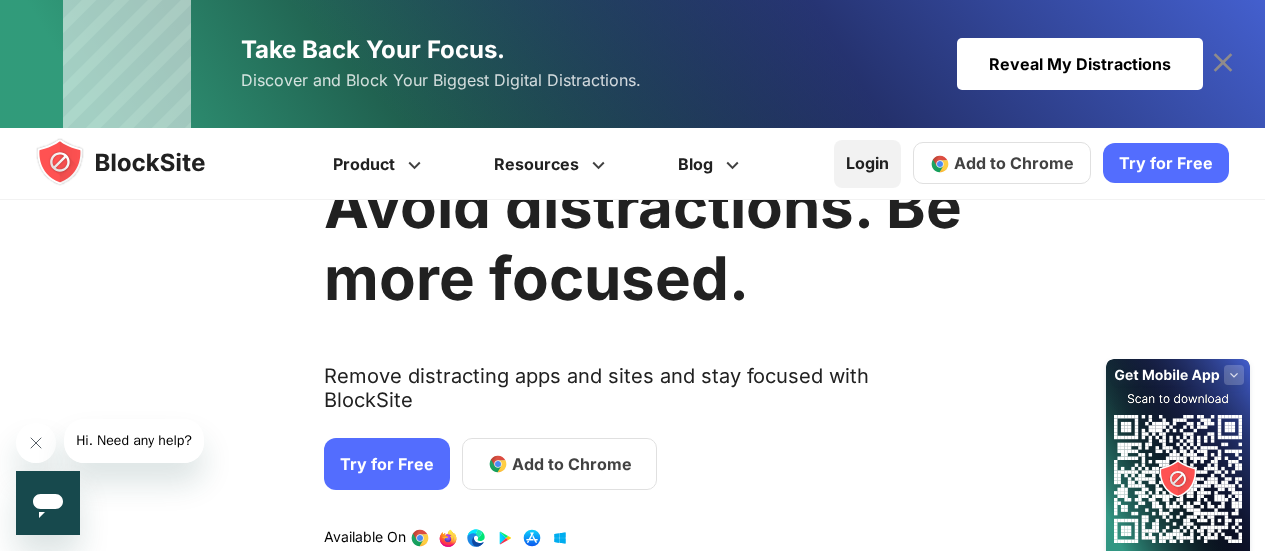 click on "Login" at bounding box center (867, 164) 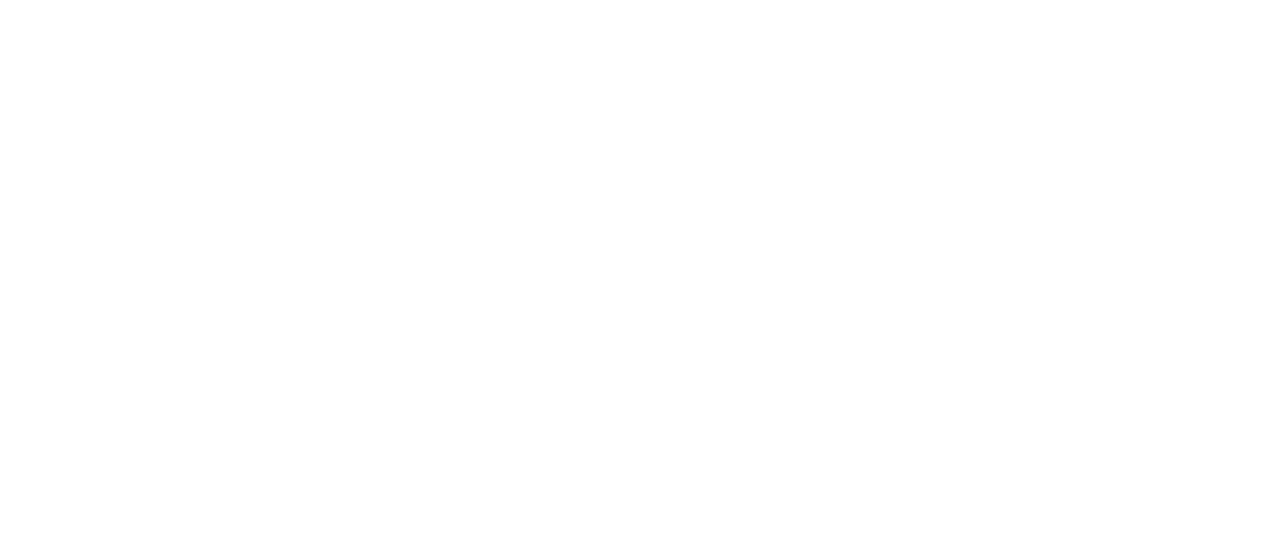 scroll, scrollTop: 0, scrollLeft: 0, axis: both 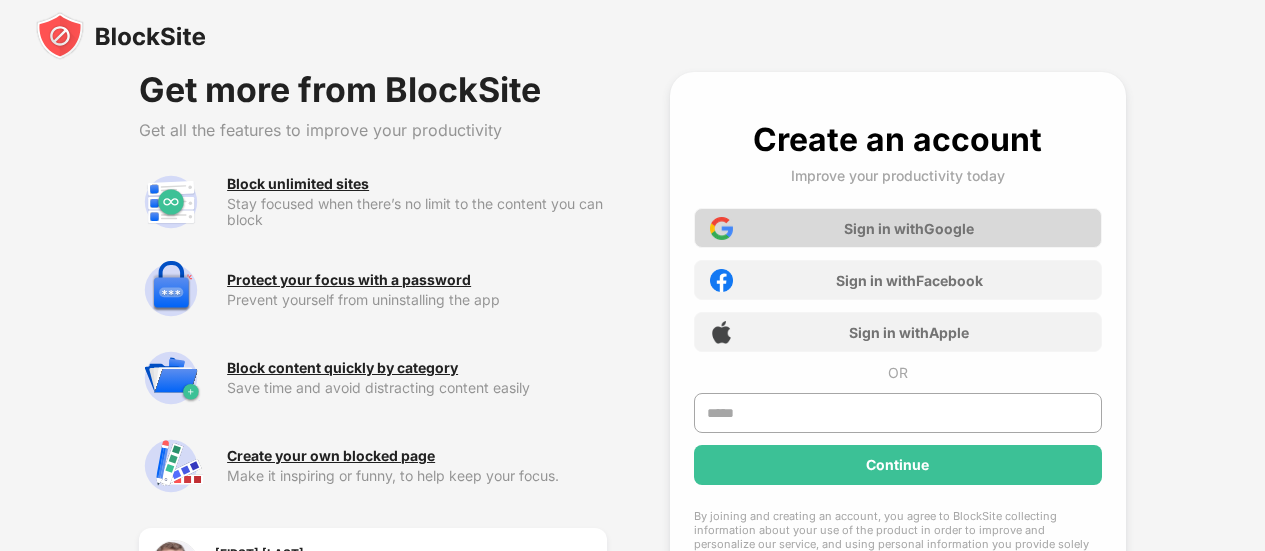 click on "Sign in with  Google" at bounding box center [898, 228] 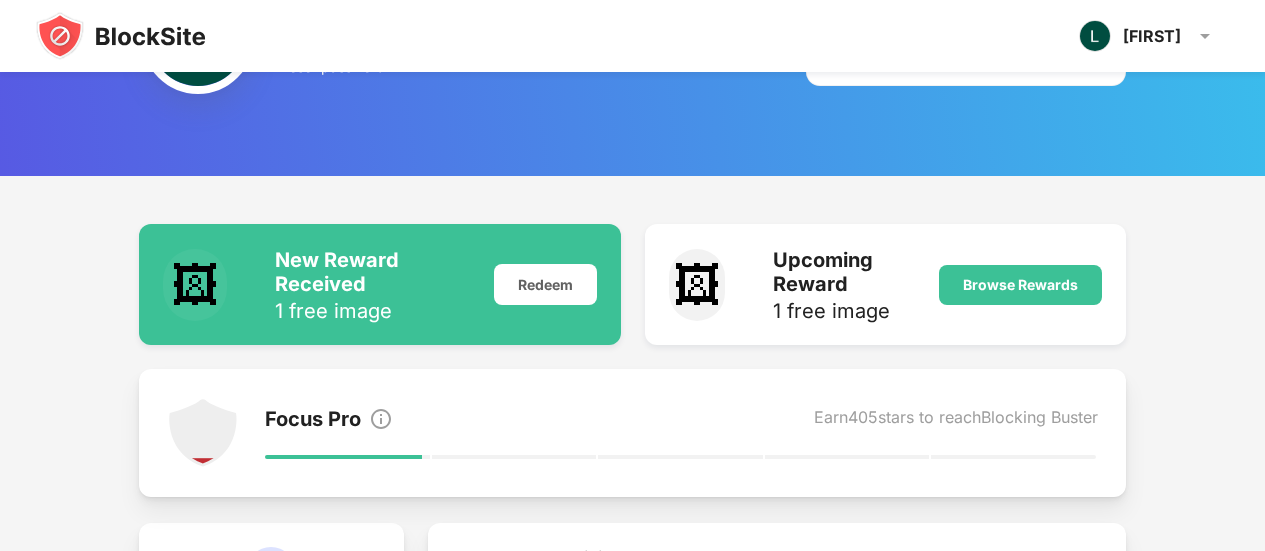scroll, scrollTop: 600, scrollLeft: 0, axis: vertical 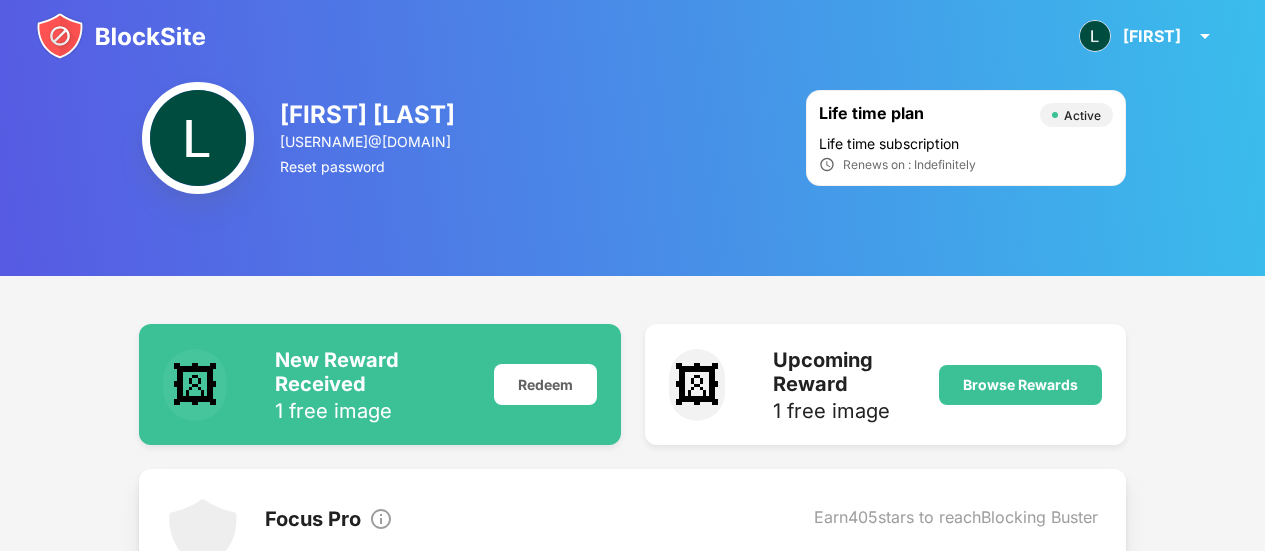 click at bounding box center (121, 36) 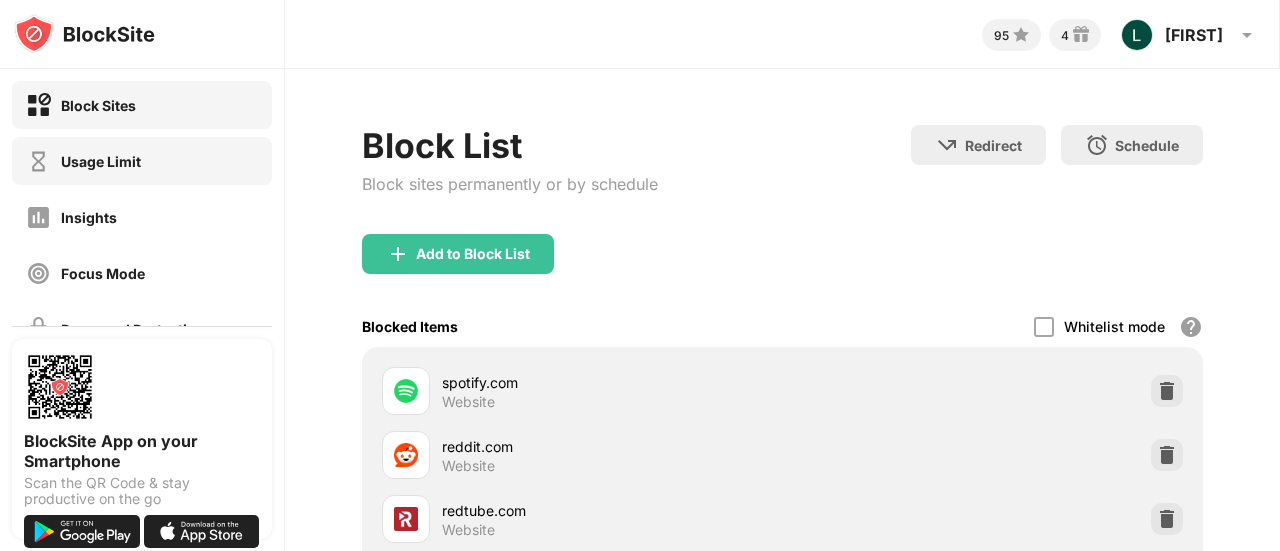 click on "Usage Limit" at bounding box center (142, 161) 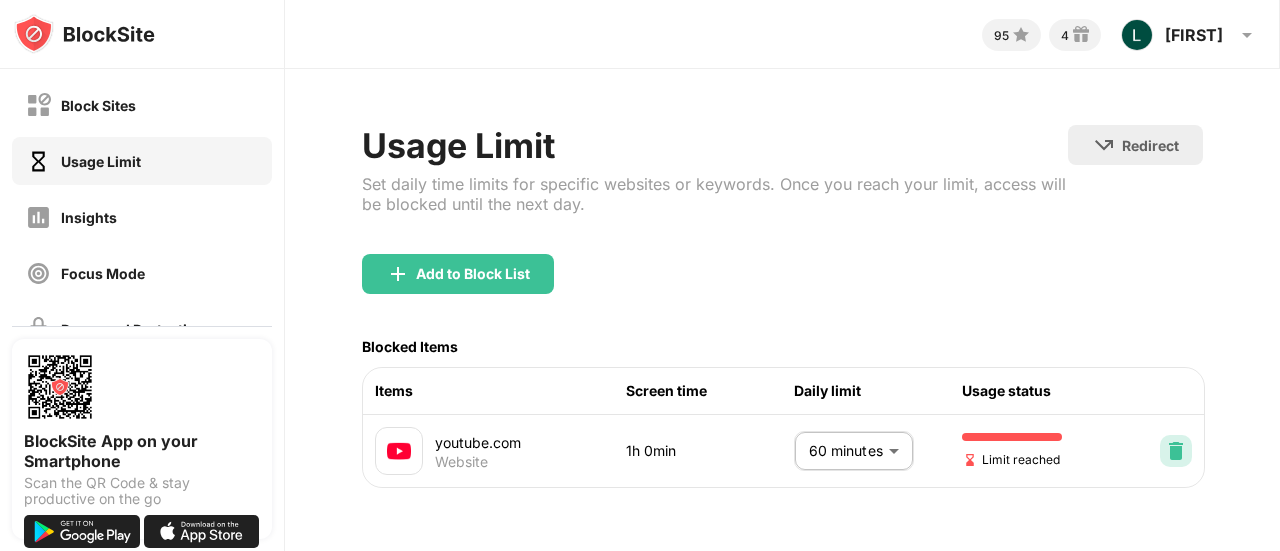 click at bounding box center [1176, 451] 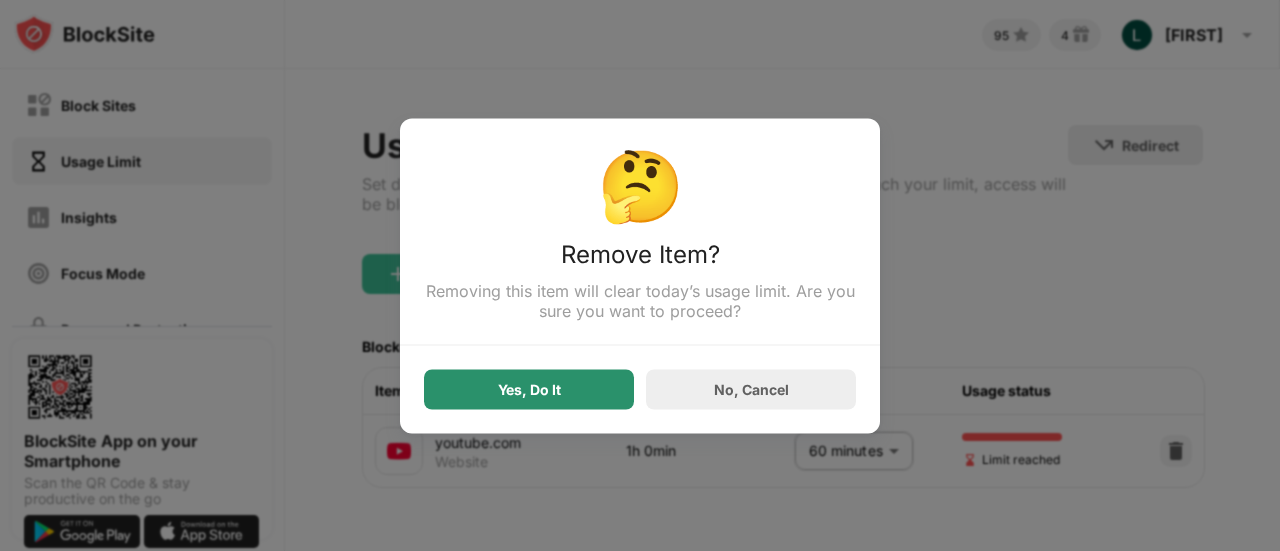 click on "Yes, Do It" at bounding box center (529, 389) 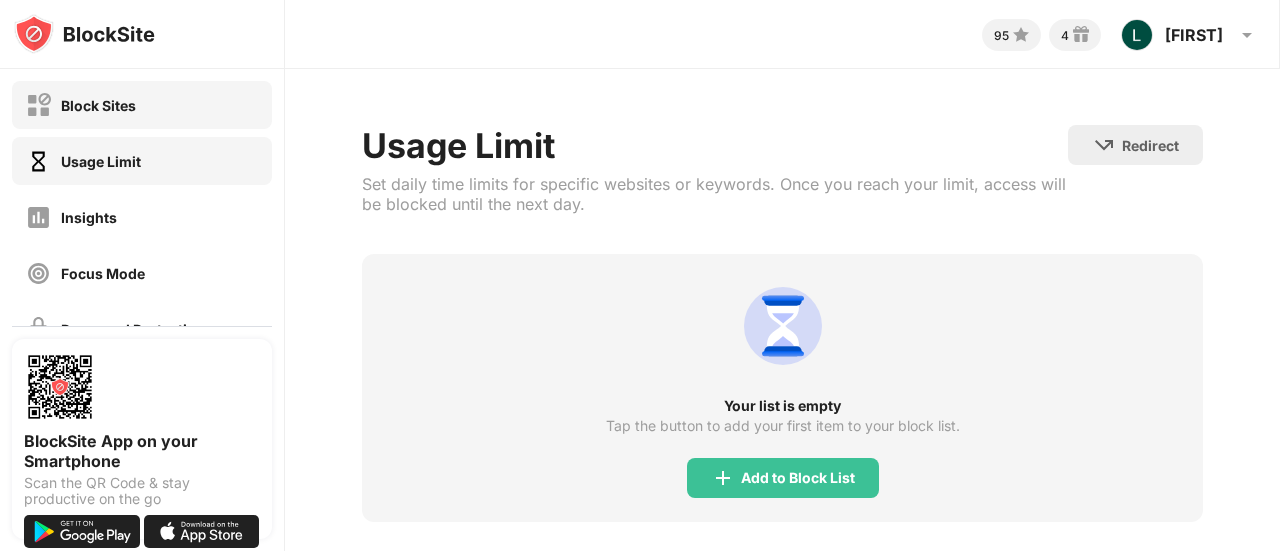drag, startPoint x: 176, startPoint y: 130, endPoint x: 173, endPoint y: 113, distance: 17.262676 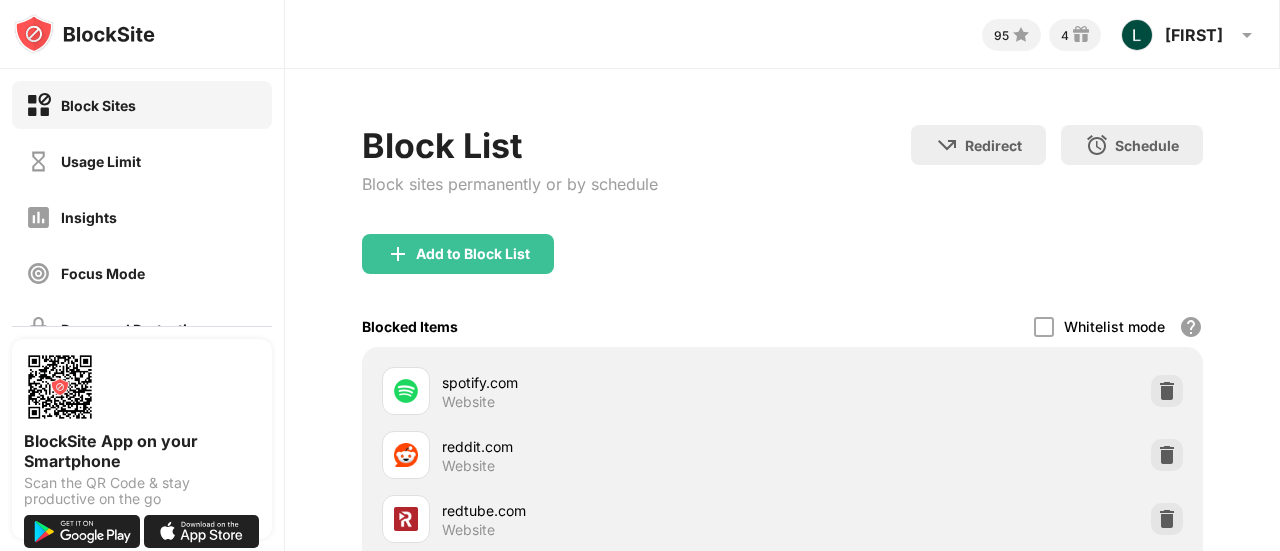 scroll, scrollTop: 300, scrollLeft: 0, axis: vertical 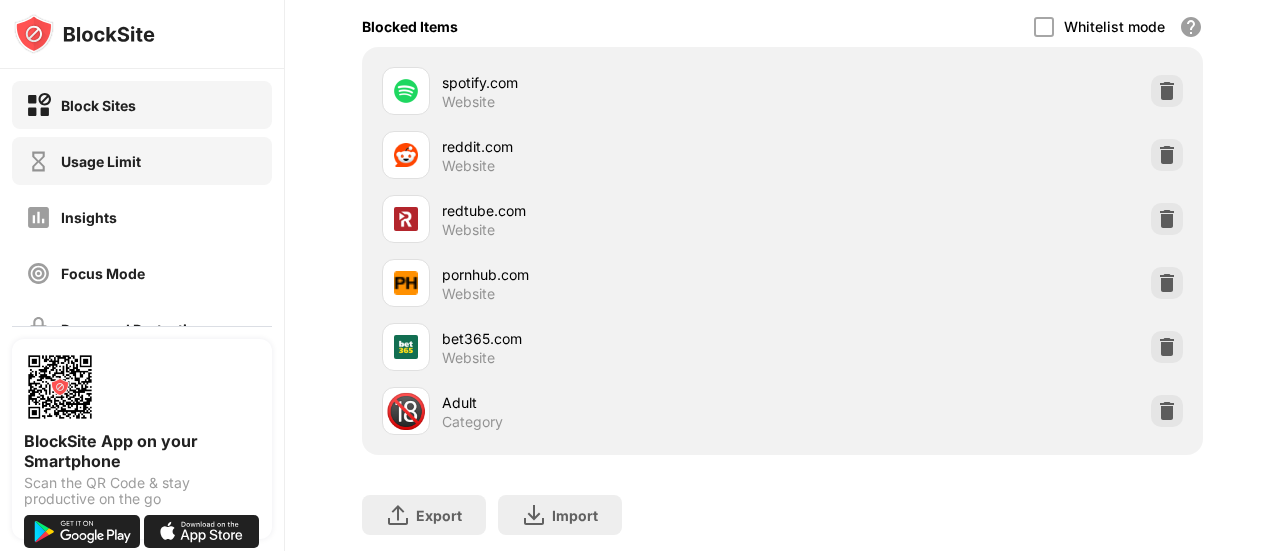 click on "Usage Limit" at bounding box center (142, 161) 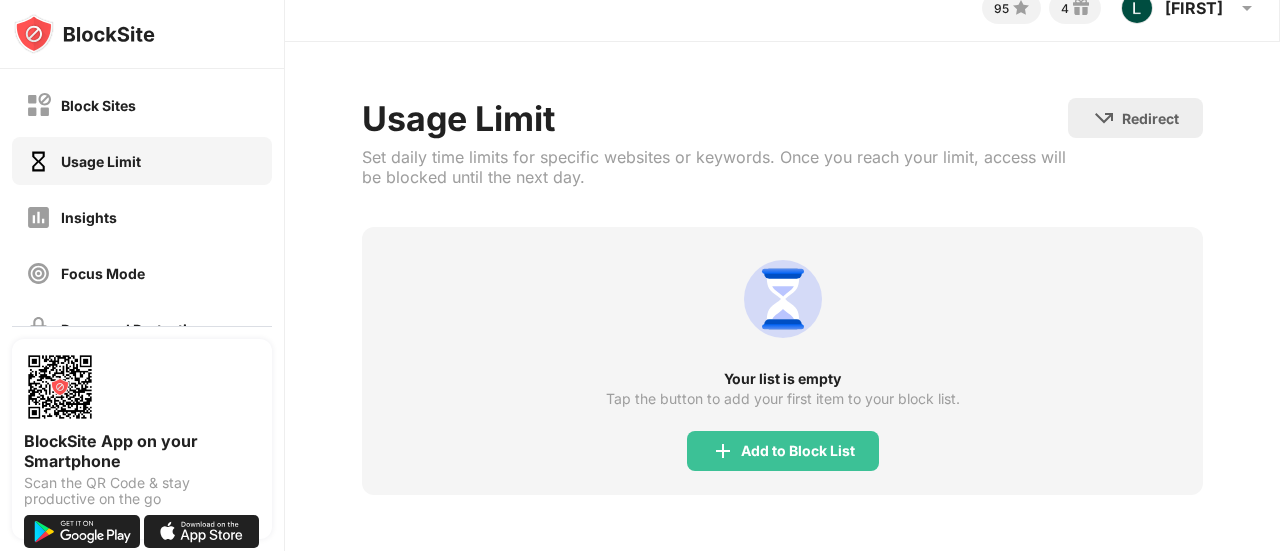 scroll, scrollTop: 42, scrollLeft: 0, axis: vertical 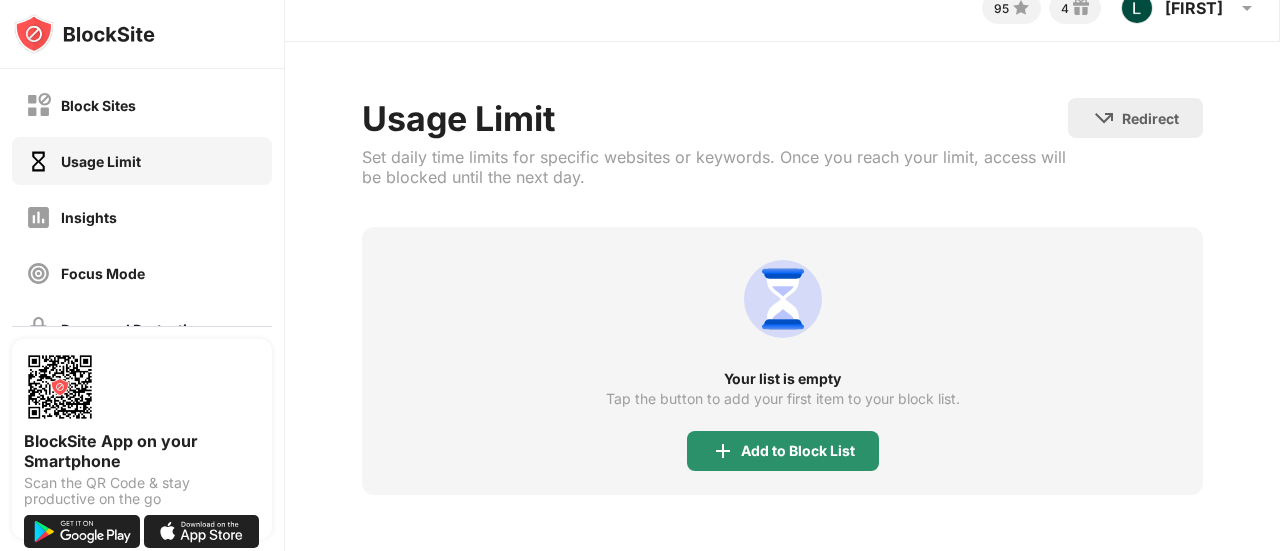 click on "Add to Block List" at bounding box center (798, 451) 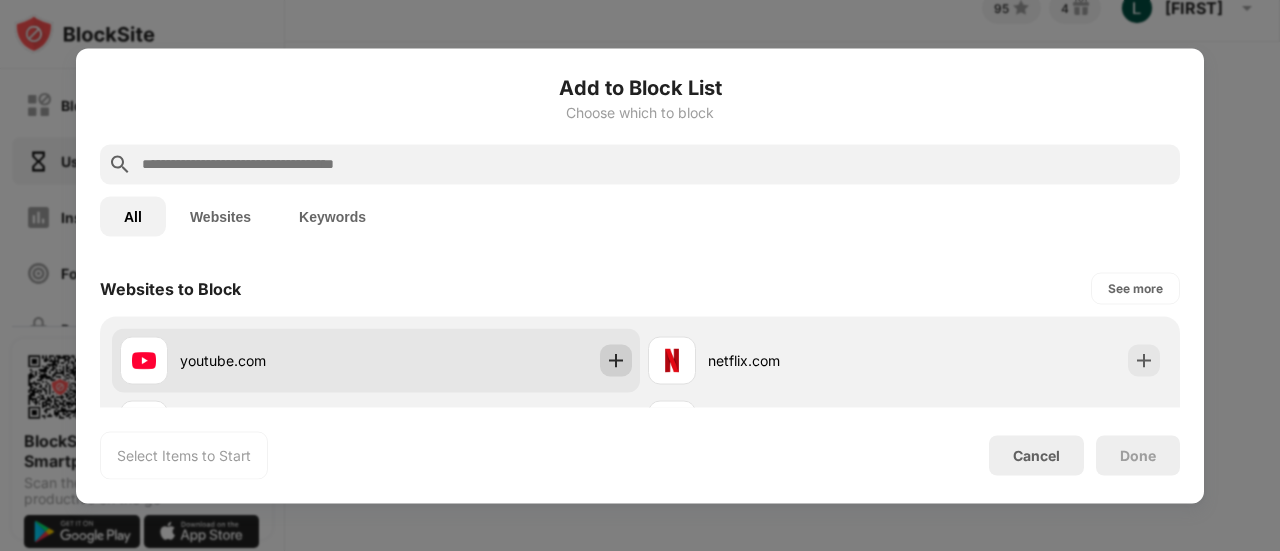 click at bounding box center [616, 360] 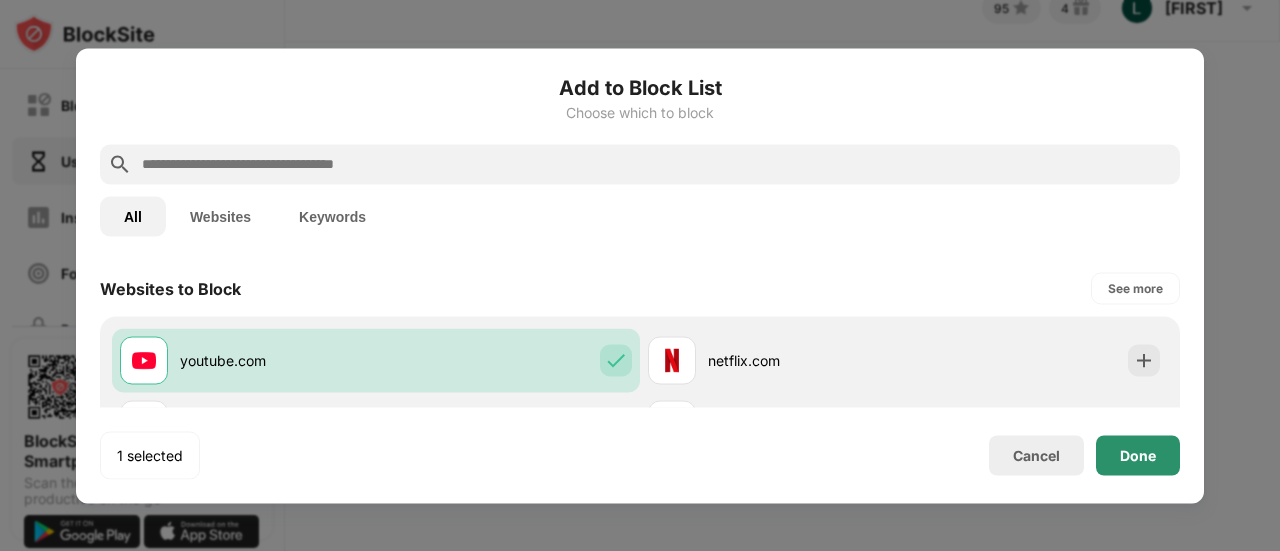 click on "Done" at bounding box center (1138, 455) 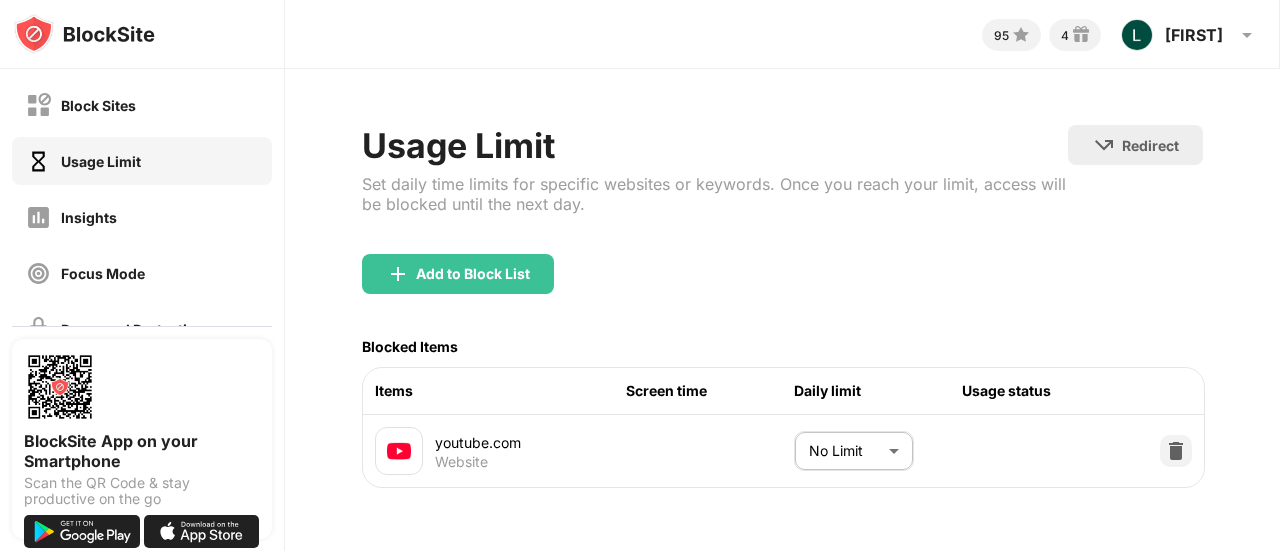 scroll, scrollTop: 16, scrollLeft: 0, axis: vertical 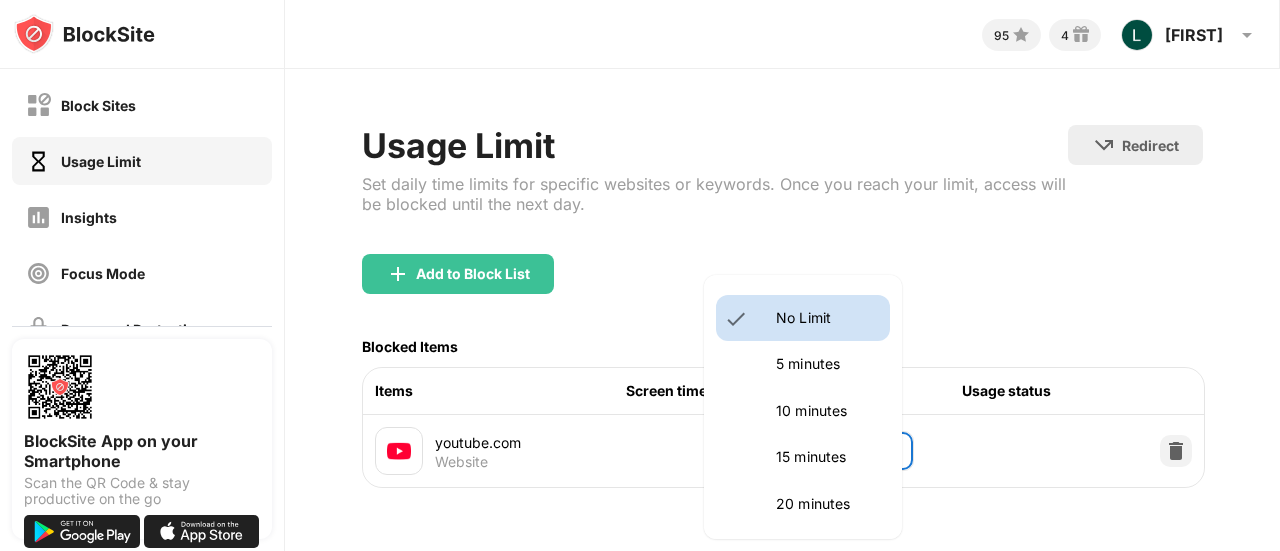 click on "Block Sites Usage Limit Insights Focus Mode Password Protection Custom Block Page Settings About Blocking Sync with other devices Disabled BlockSite App on your Smartphone Scan the QR Code & stay productive on the go 95 4 Lucas Lucas Krempser View Account Insights Rewards Settings Support Log Out Usage Limit Set daily time limits for specific websites or keywords. Once you reach your limit, access will be blocked until the next day. Redirect Choose a site to be redirected to when blocking is active Add to Block List Blocked Items Items Screen time Daily limit Usage status youtube.com Website No Limit ******** ​
No Limit 5 minutes 10 minutes 15 minutes 20 minutes 25 minutes 30 minutes 35 minutes 40 minutes 45 minutes 50 minutes 55 minutes 60 minutes 1.5 hours 2 hours 2.5 hours 3 hours 3.5 hours 4 hours 4.5 hours 5 hours 5.5 hours 6 hours 6.5 hours 7 hours 7.5 hours 8 hours 8.5 hours 9 hours 9.5 hours 10 hours 10.5 hours 11 hours 11.5 hours 12 hours 12.5 hours 13 hours 13.5 hours 14 hours 14.5 hours" at bounding box center [640, 275] 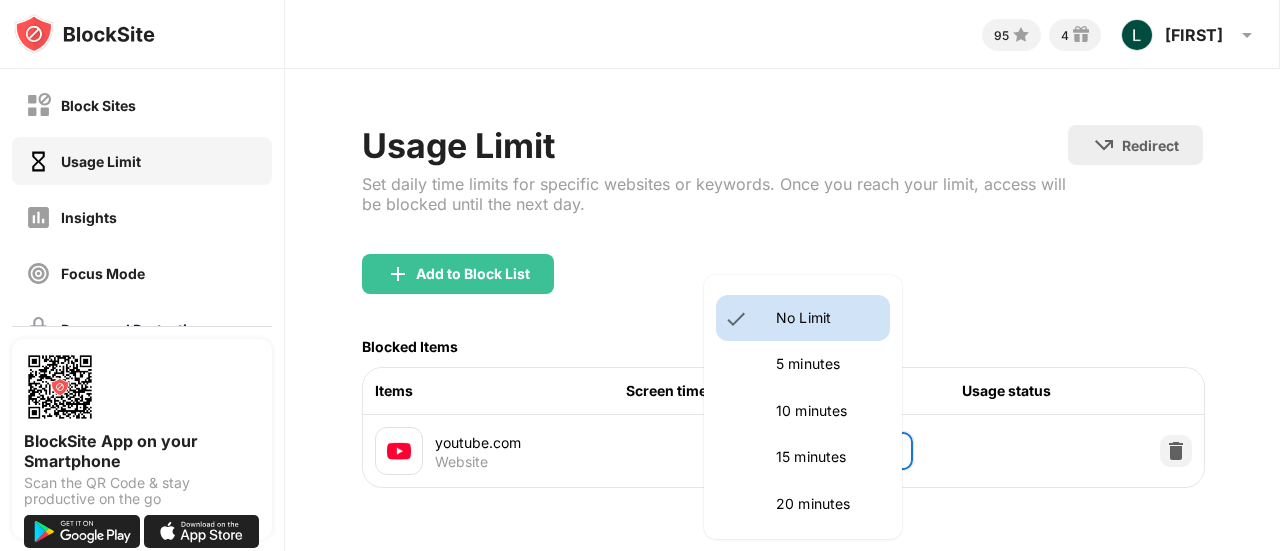 scroll, scrollTop: 300, scrollLeft: 0, axis: vertical 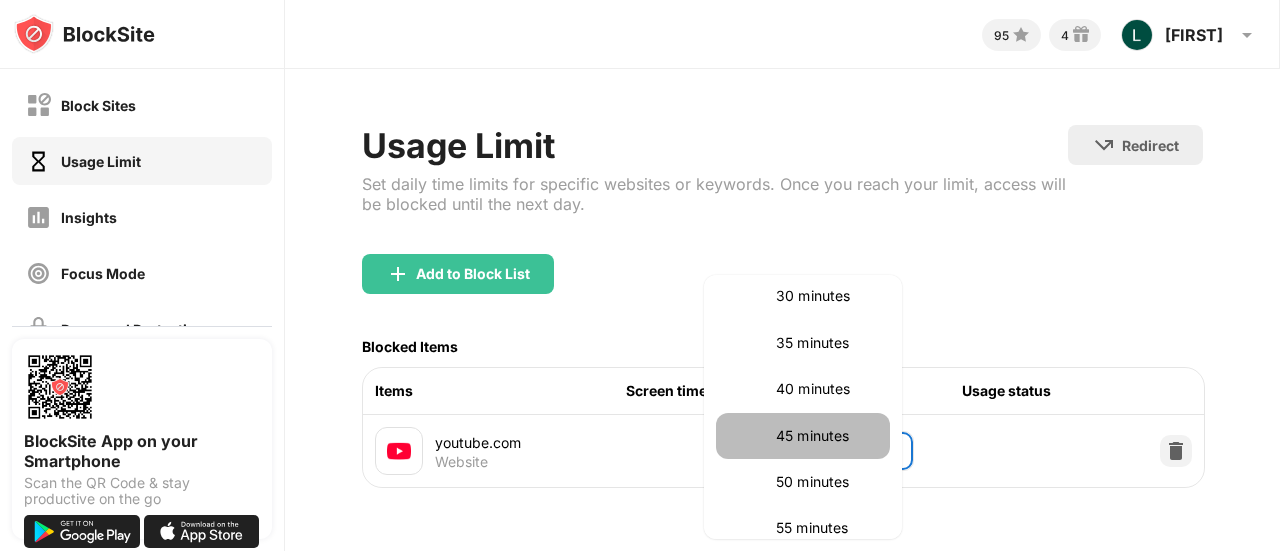 click on "45 minutes" at bounding box center (803, 436) 